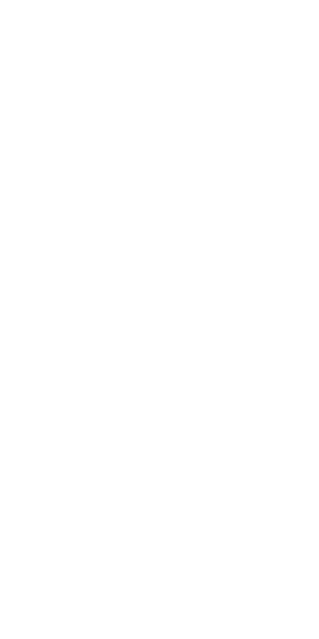 scroll, scrollTop: 0, scrollLeft: 0, axis: both 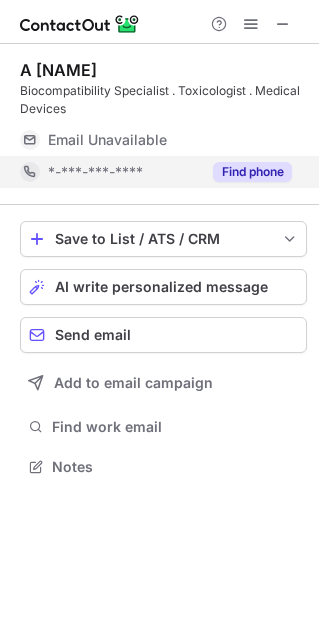 click on "Find phone" at bounding box center (252, 172) 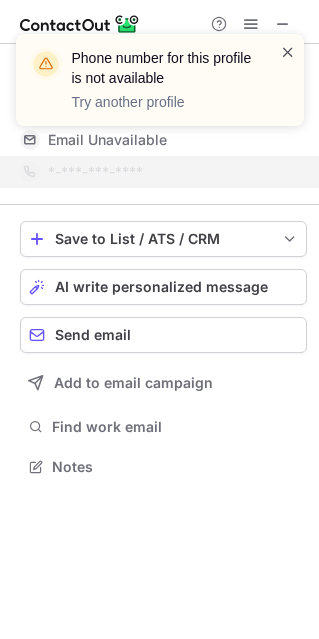 click at bounding box center [288, 52] 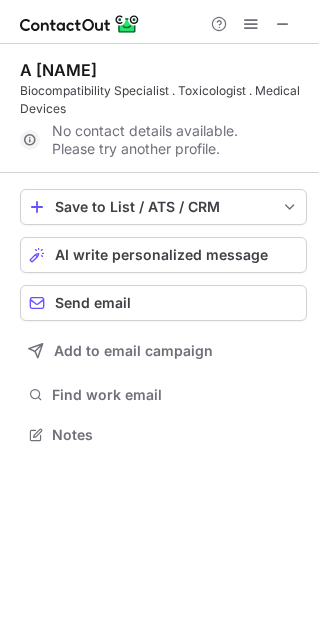 scroll, scrollTop: 420, scrollLeft: 319, axis: both 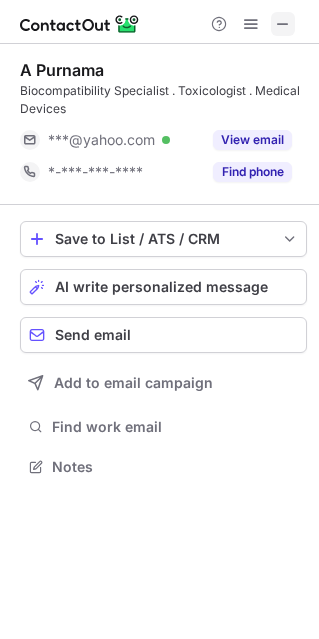 click at bounding box center (283, 24) 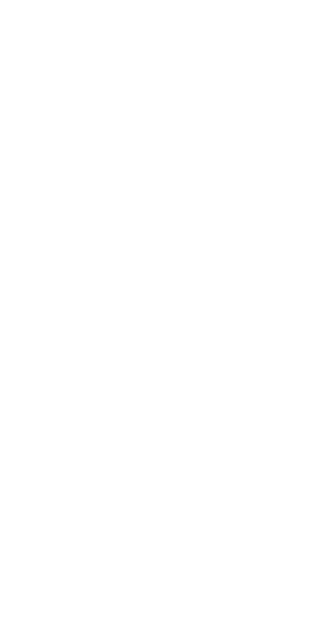 scroll, scrollTop: 0, scrollLeft: 0, axis: both 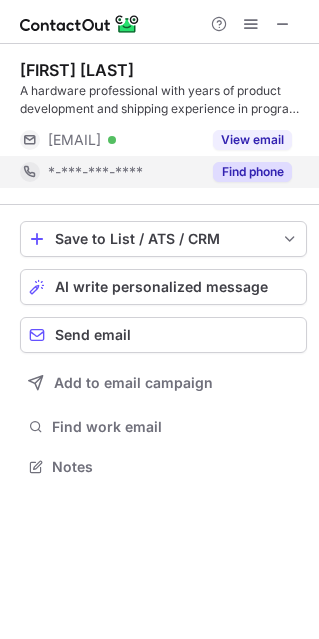 click on "Find phone" at bounding box center (252, 172) 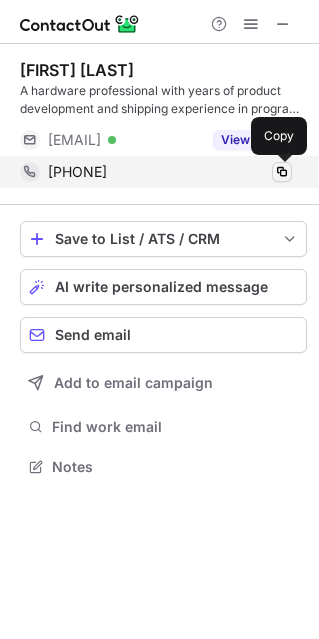 click at bounding box center [282, 172] 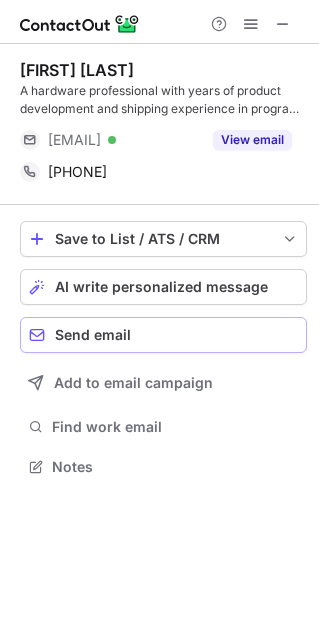 type 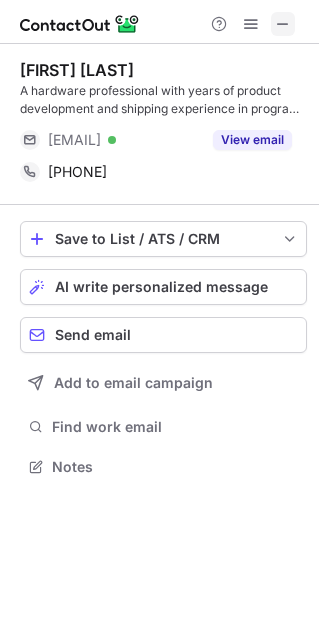 click at bounding box center [283, 24] 